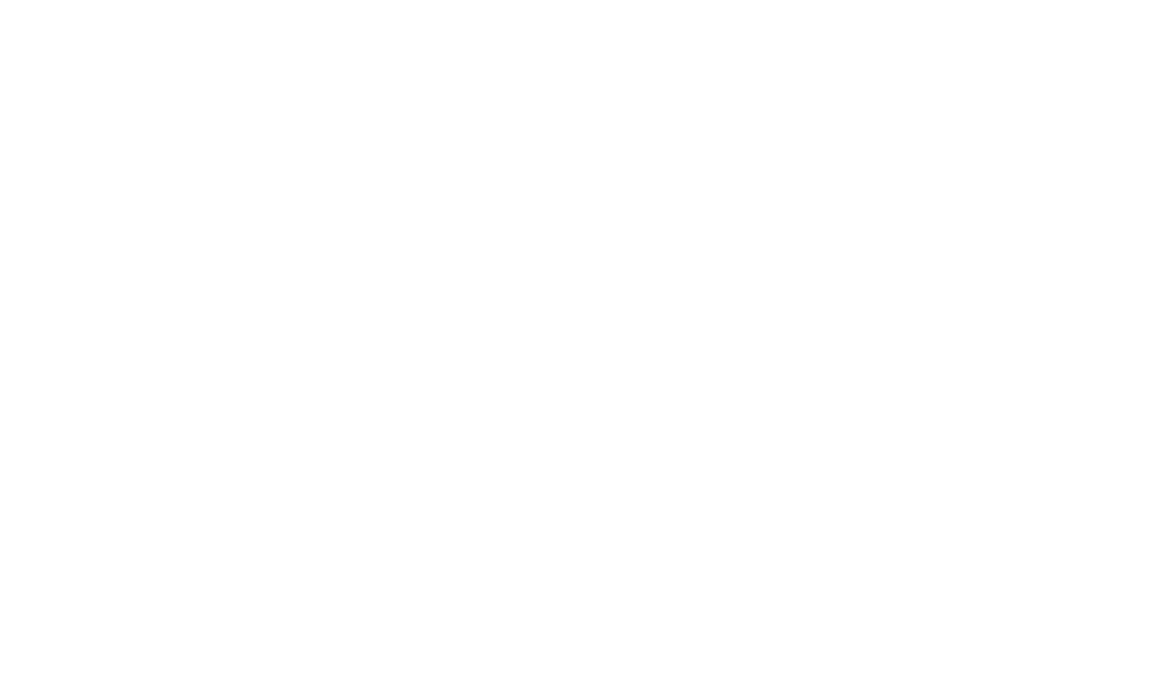 scroll, scrollTop: 0, scrollLeft: 0, axis: both 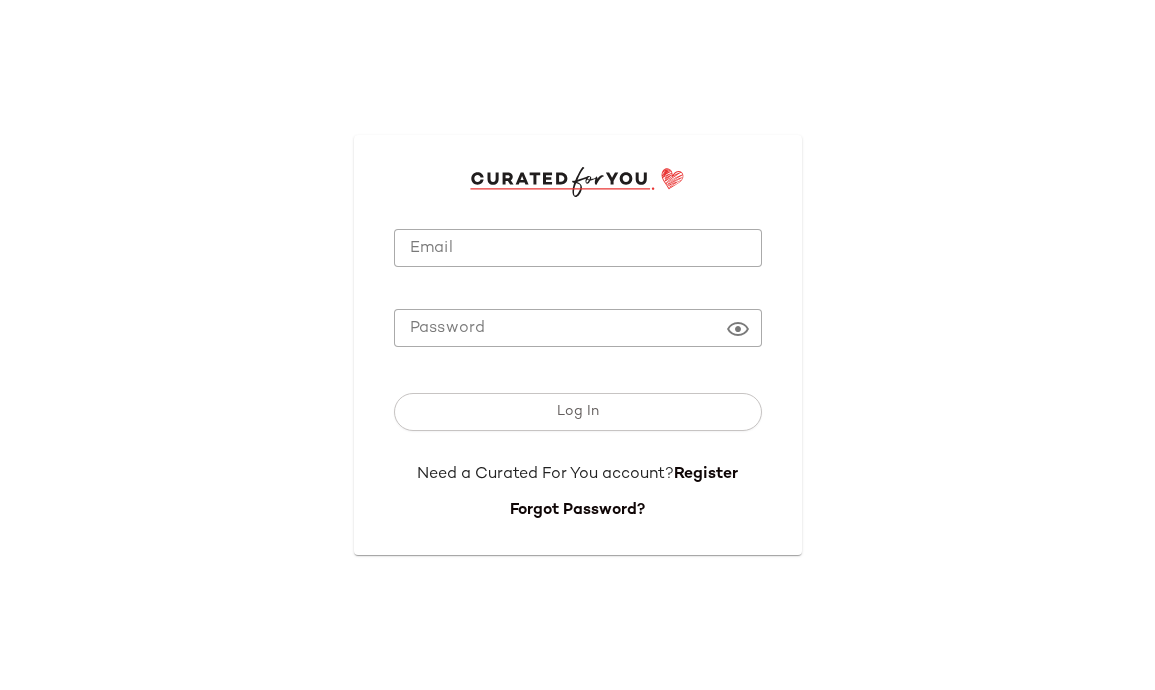 type on "**********" 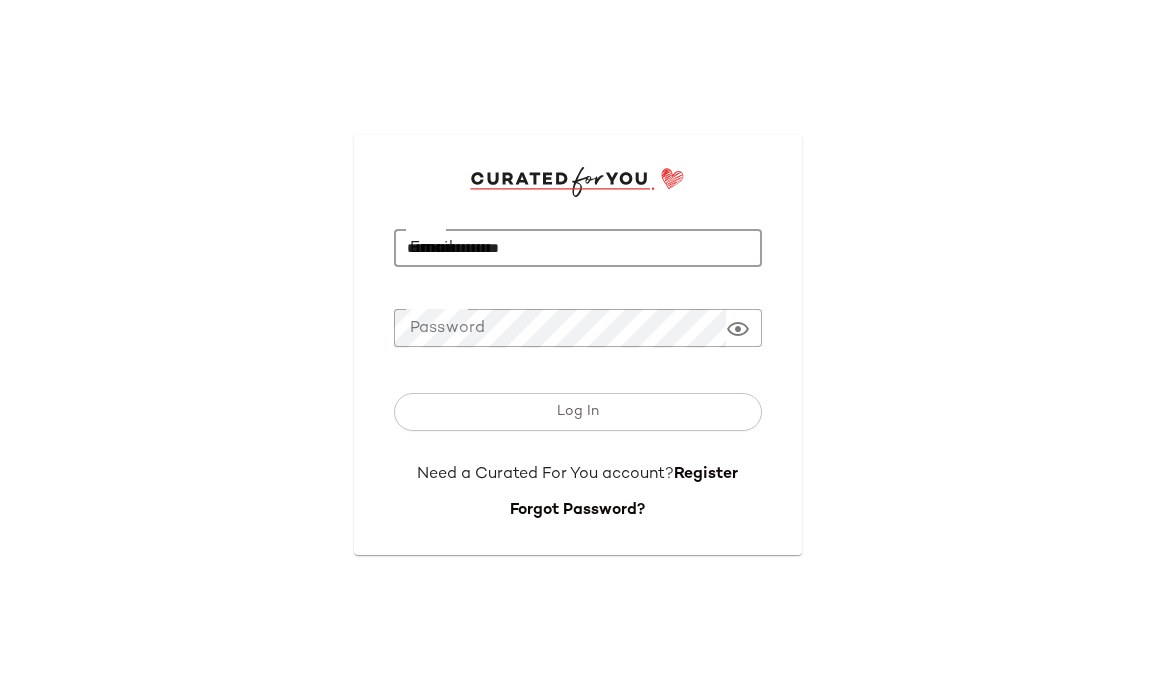 click on "**********" 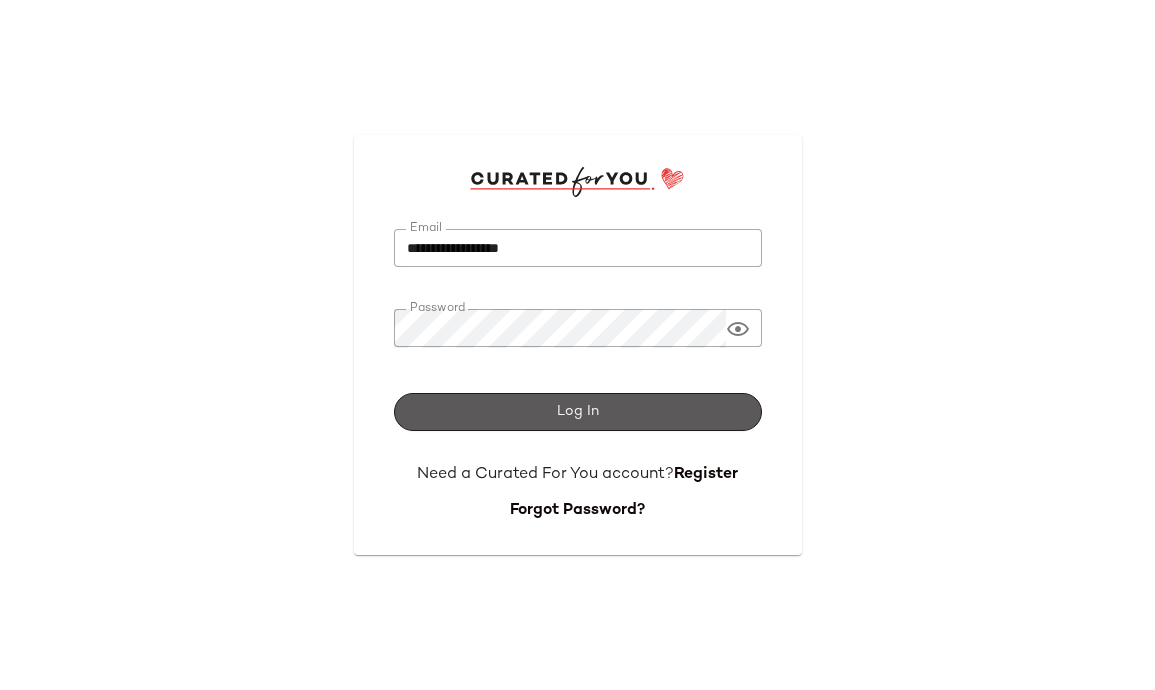 click on "Log In" at bounding box center (578, 412) 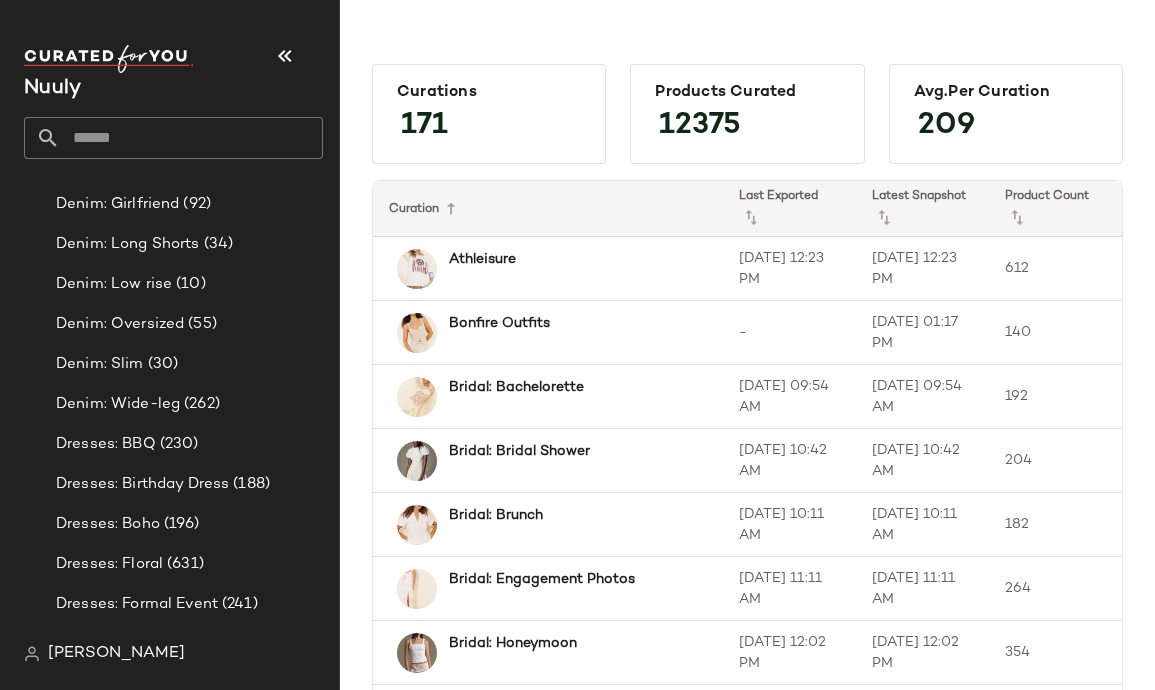 scroll, scrollTop: 1639, scrollLeft: 0, axis: vertical 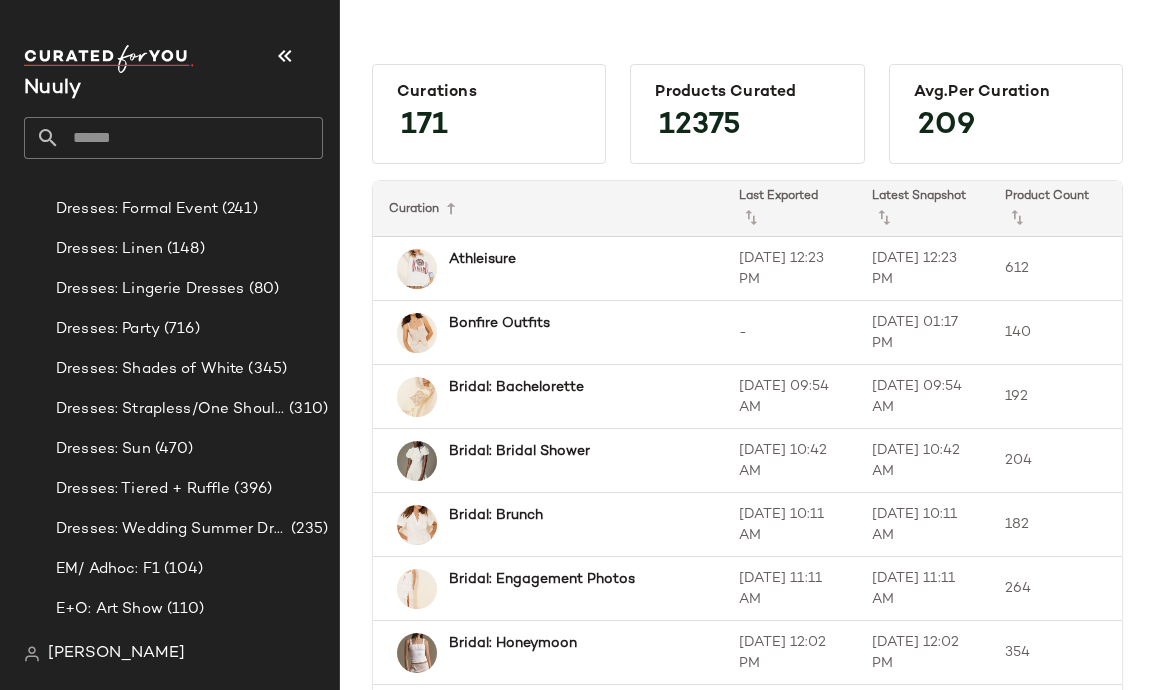 click on "Nuuly" 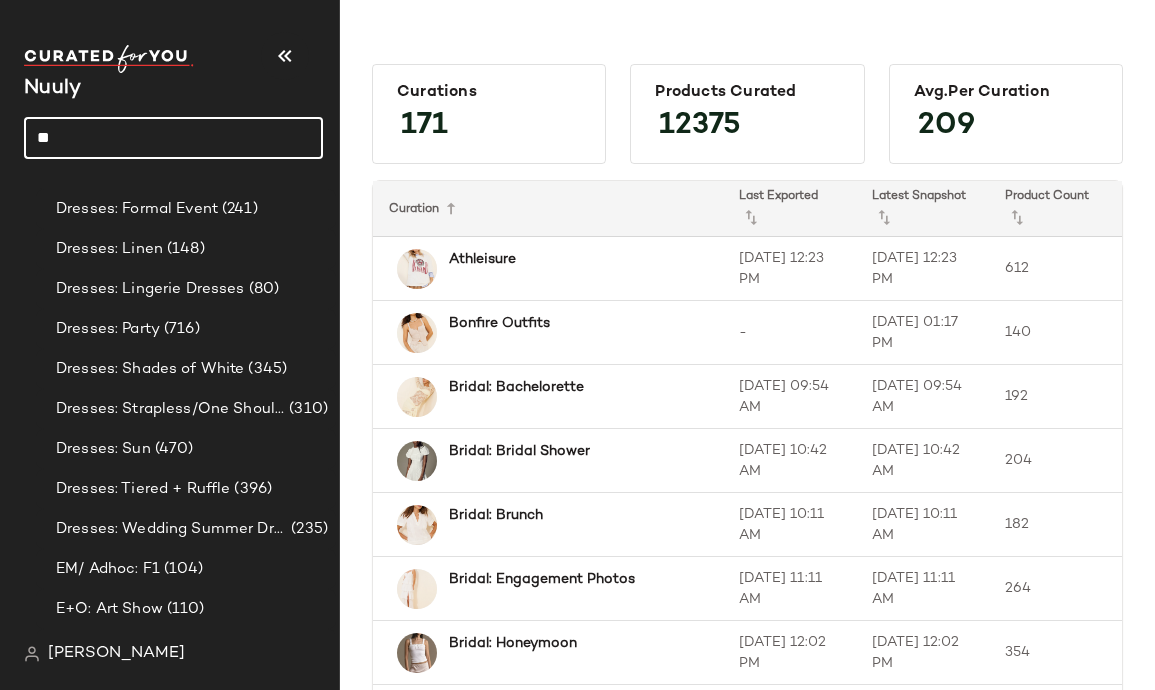 type on "*" 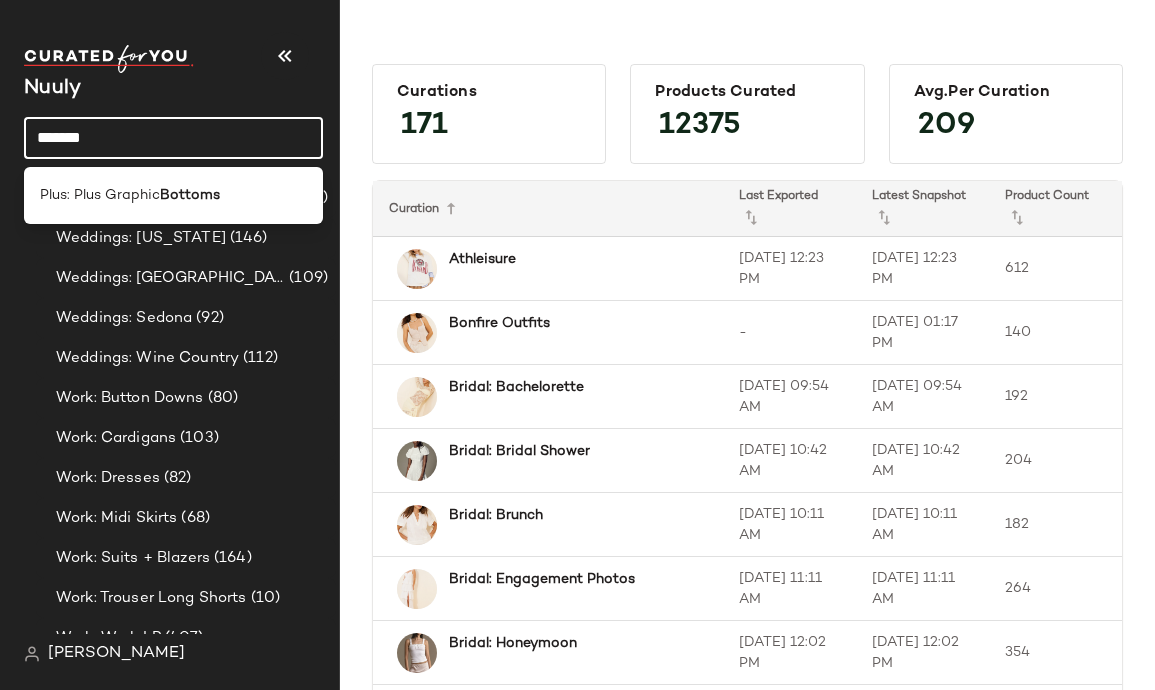 scroll, scrollTop: 6434, scrollLeft: 0, axis: vertical 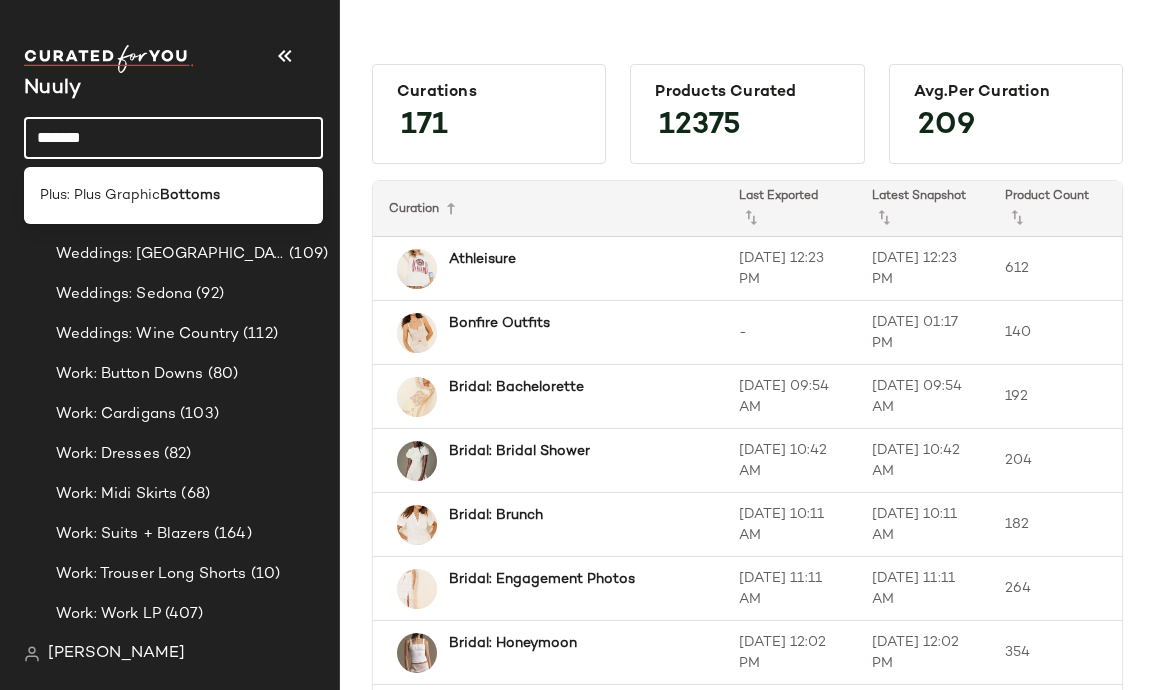 click on "*******" 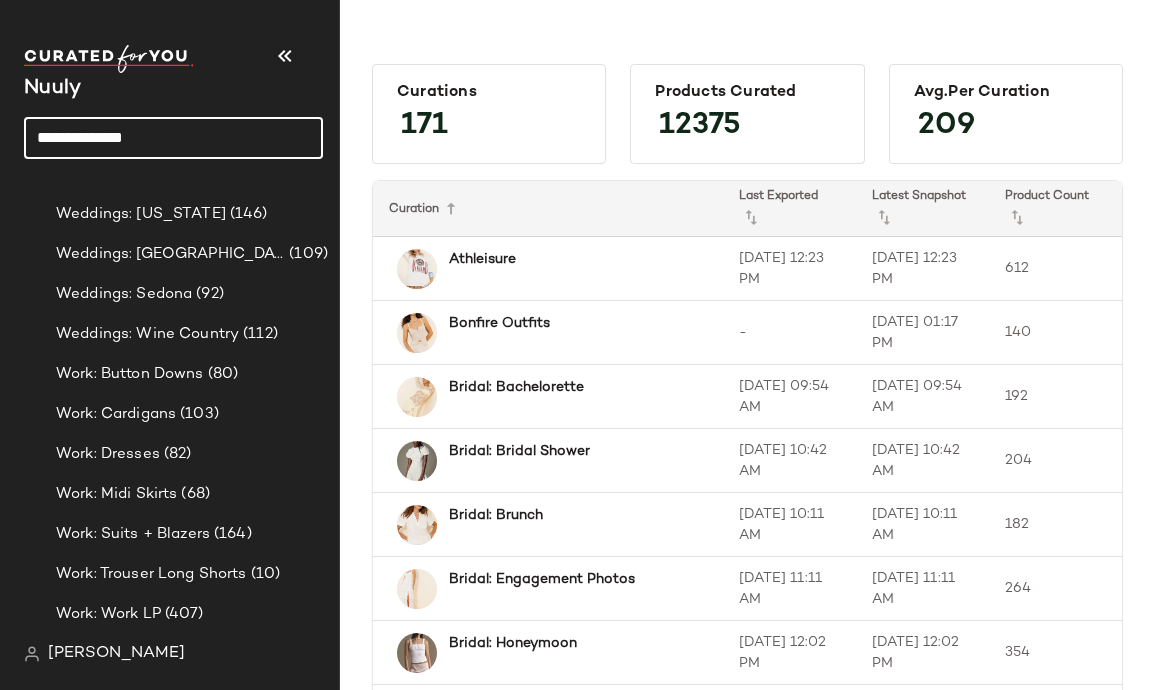 click on "**********" 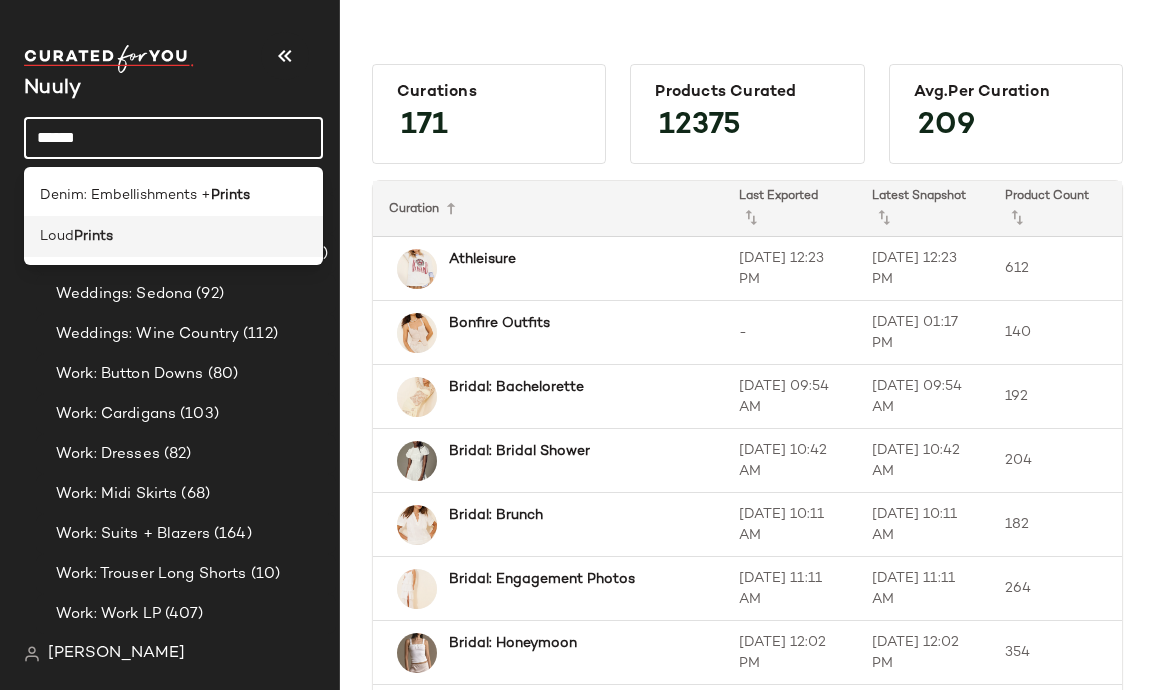 click on "Prints" at bounding box center (93, 236) 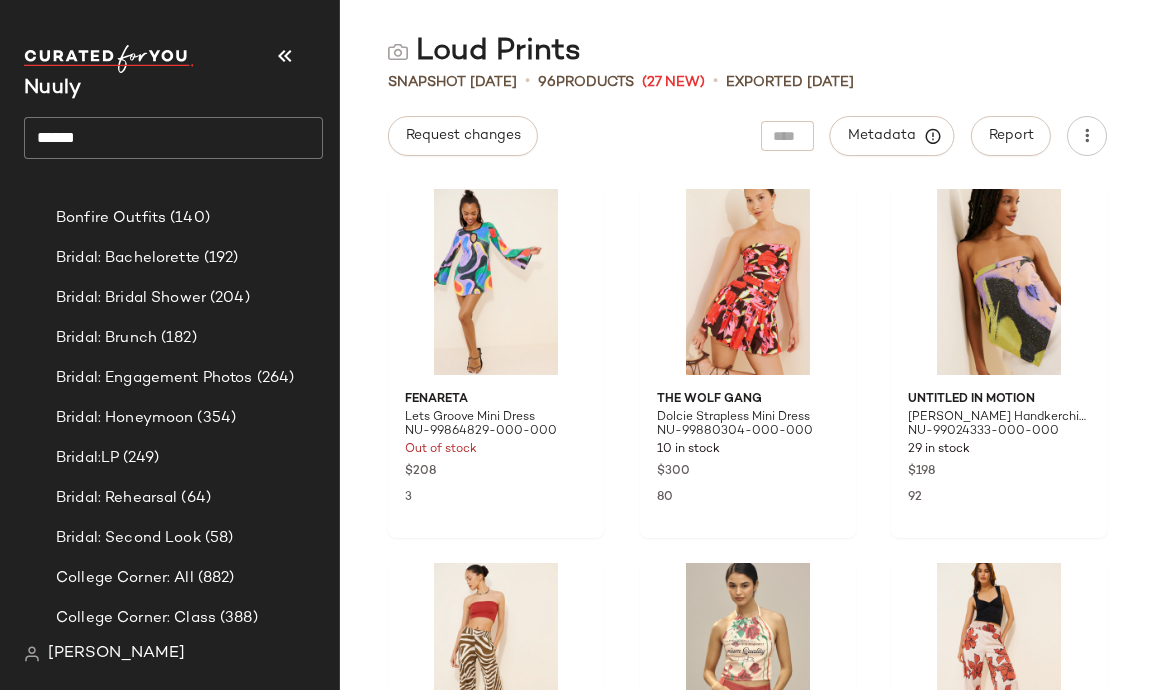 scroll, scrollTop: 0, scrollLeft: 0, axis: both 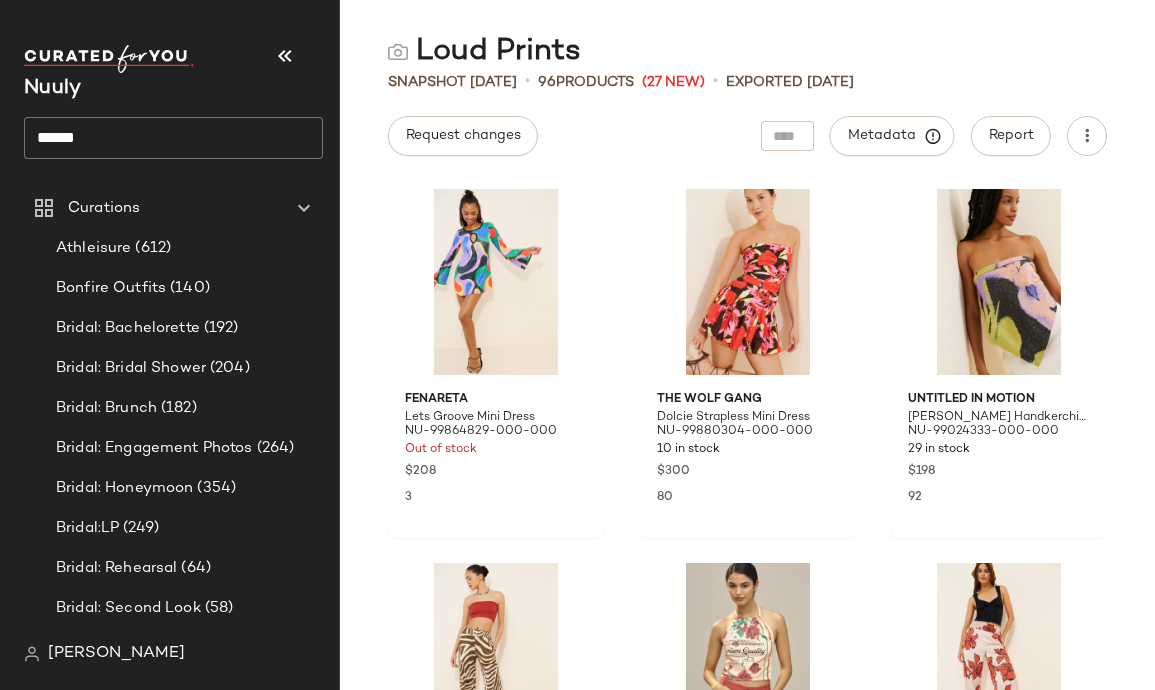 click on "******" 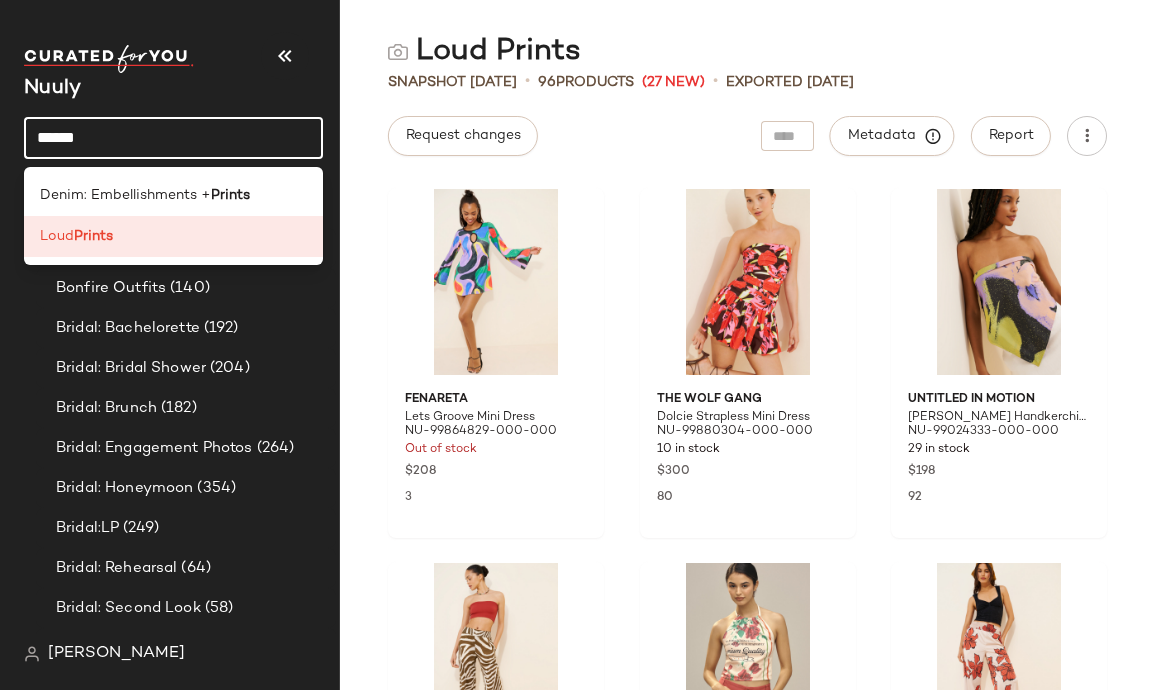 click on "******" 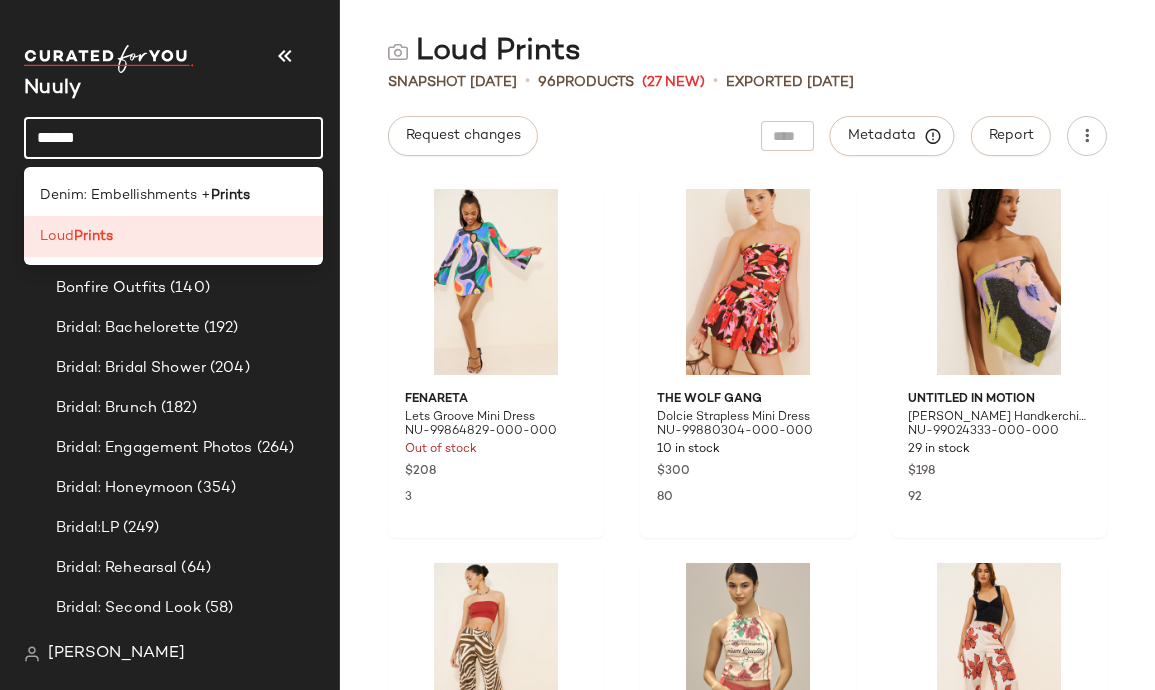 click on "******" 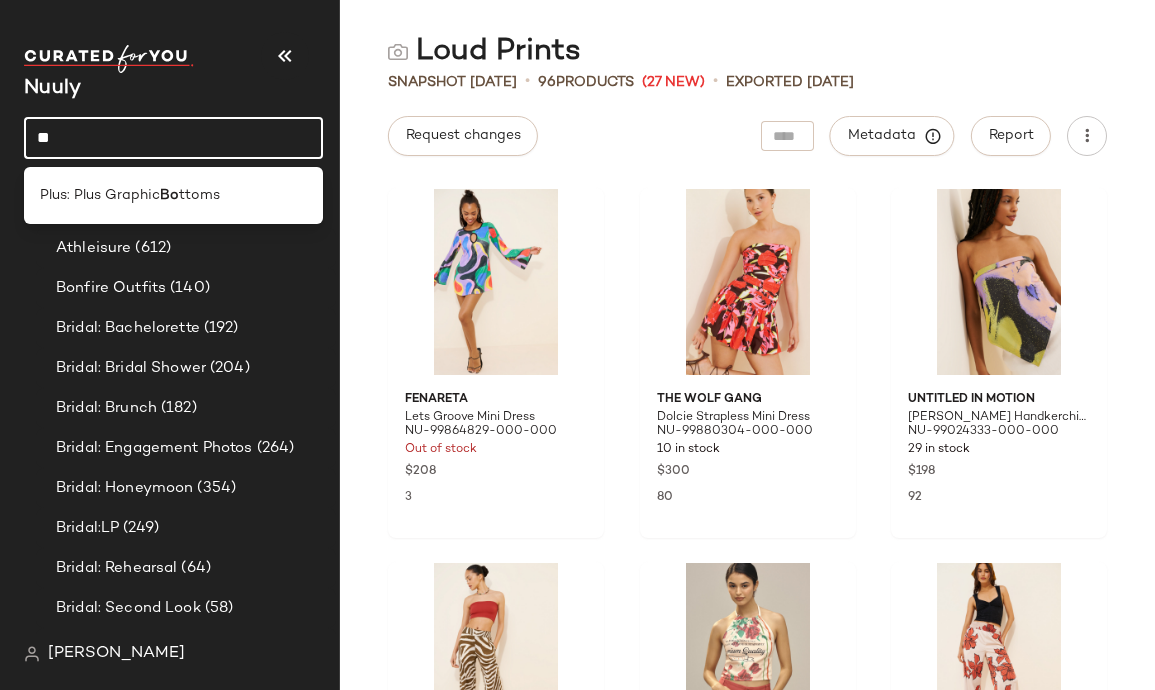 type on "*" 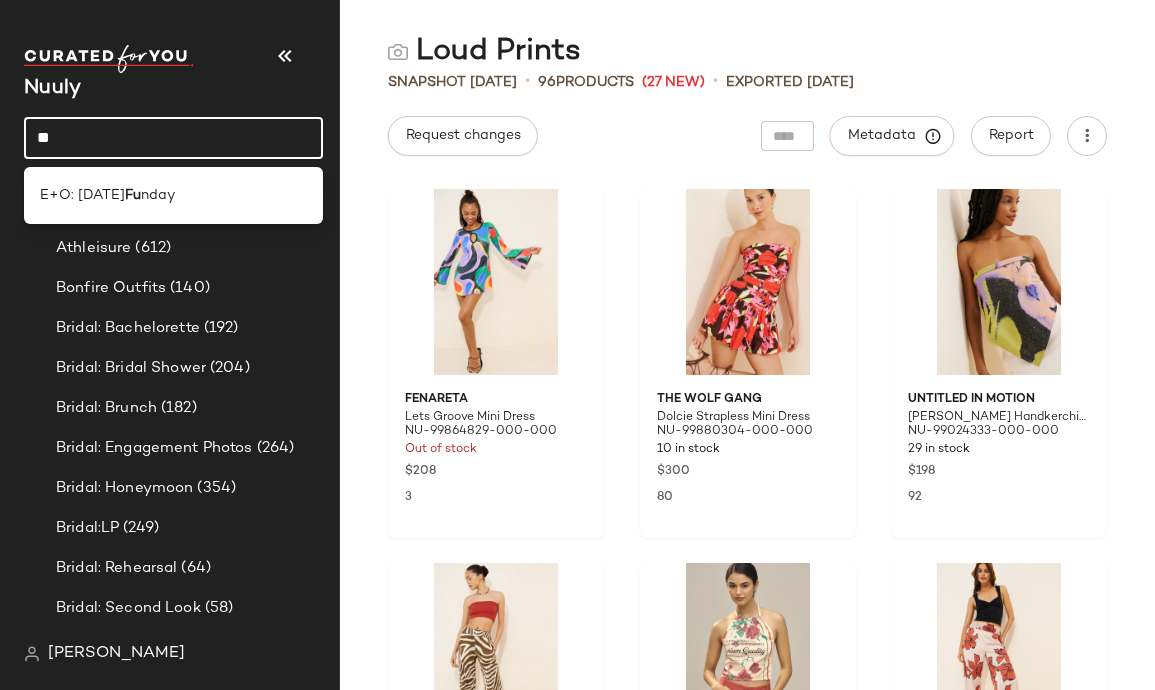 type on "*" 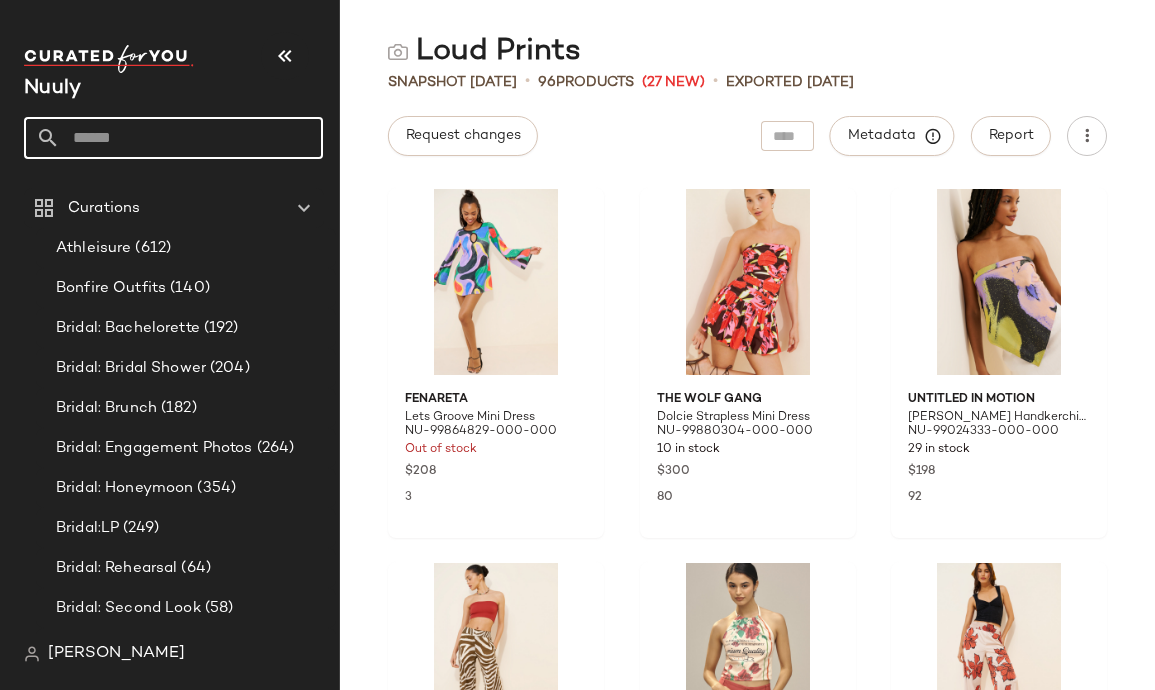 type 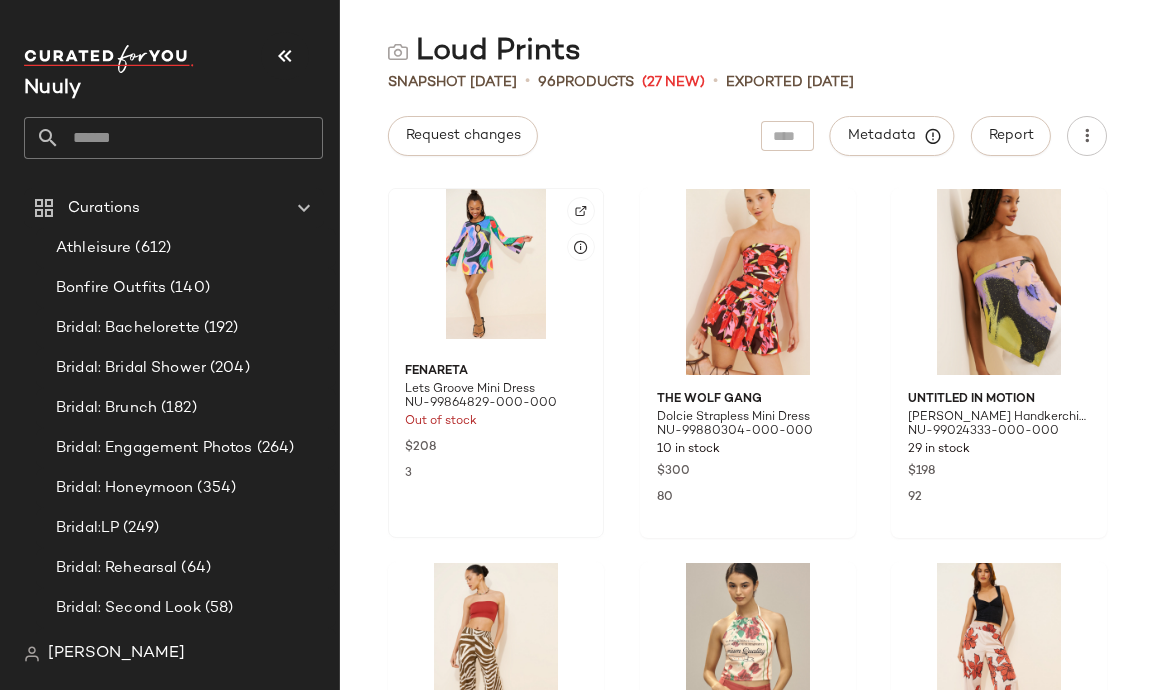 click 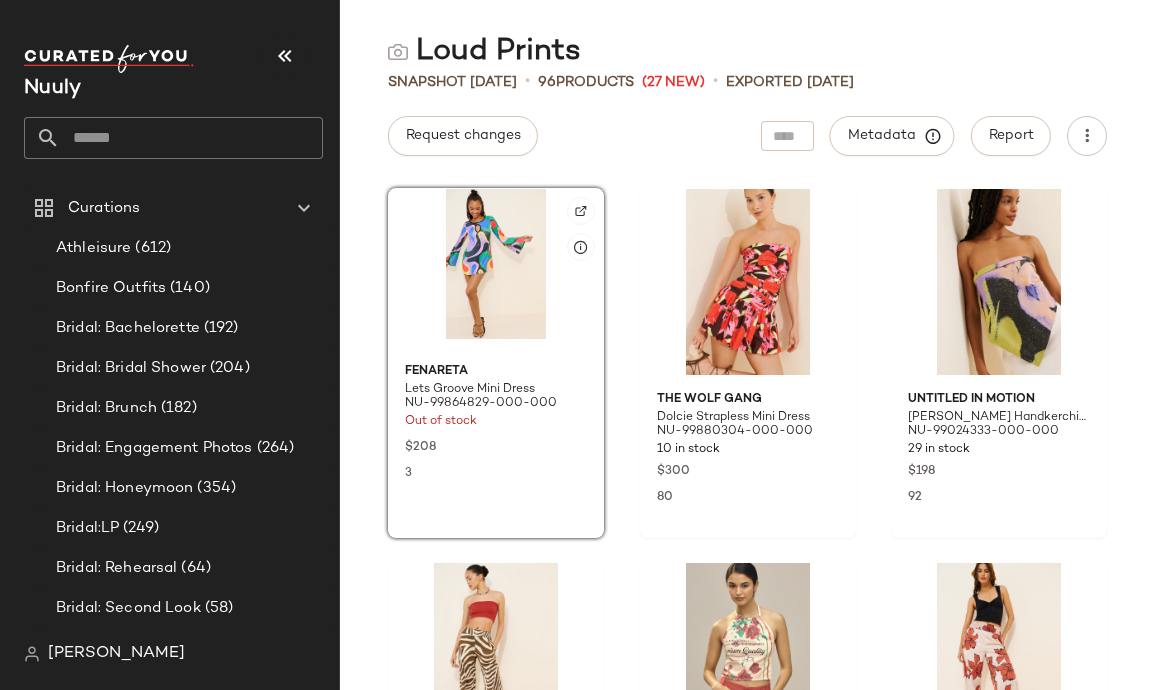 click 